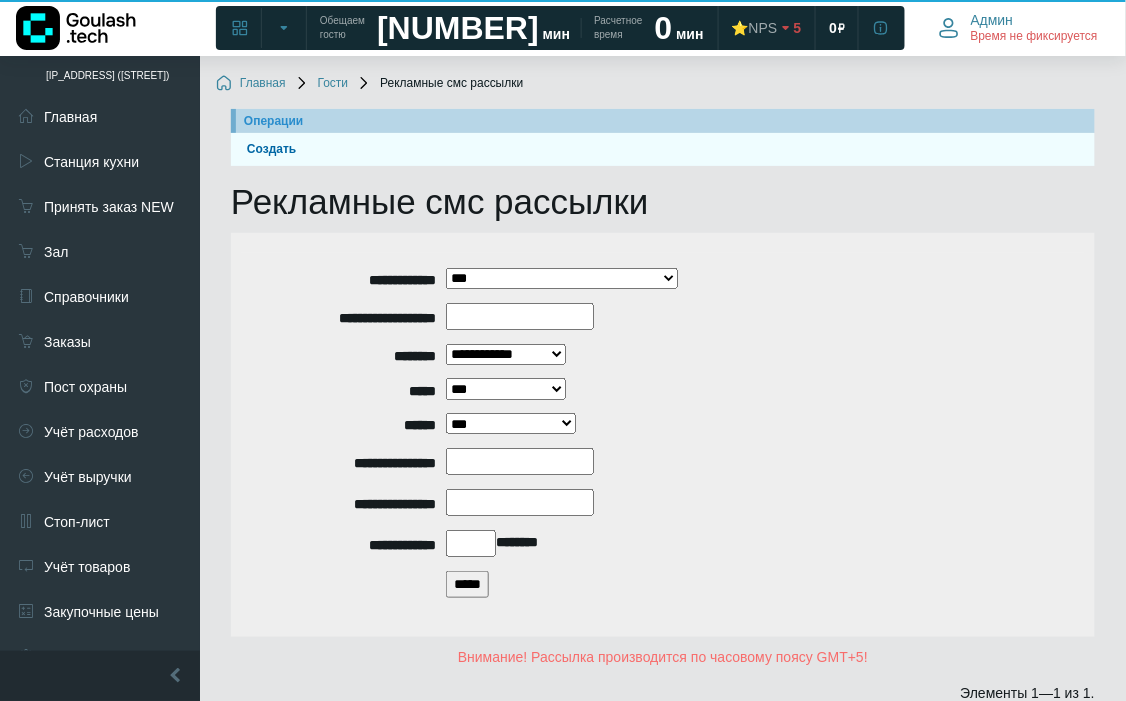 scroll, scrollTop: 263, scrollLeft: 0, axis: vertical 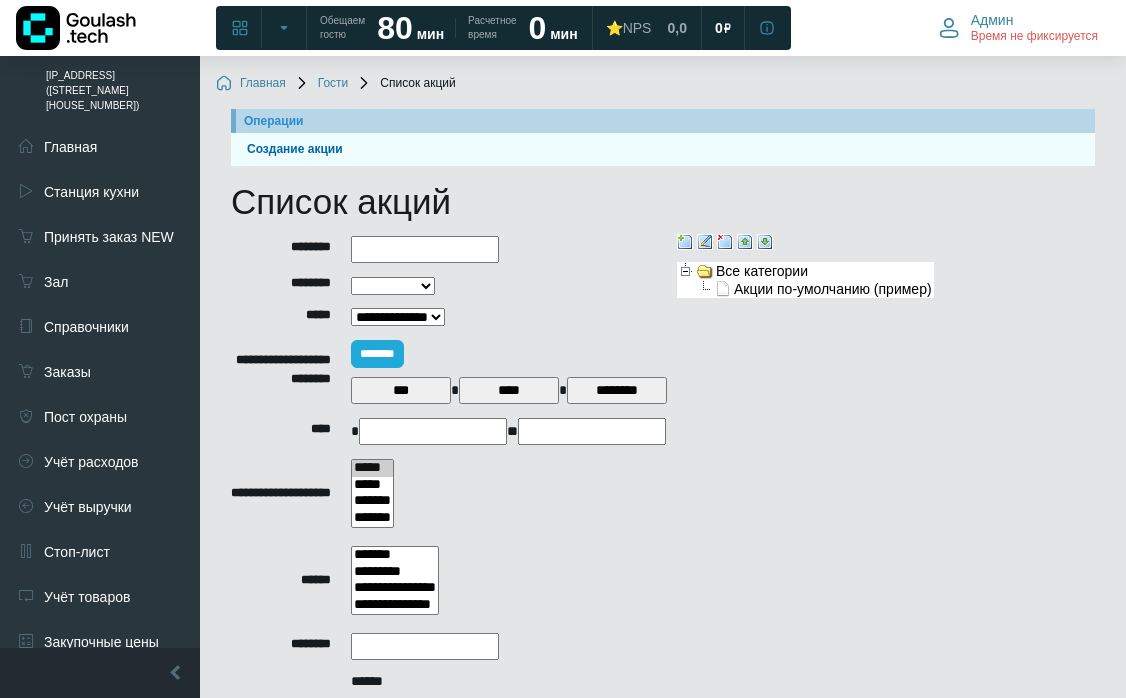 select 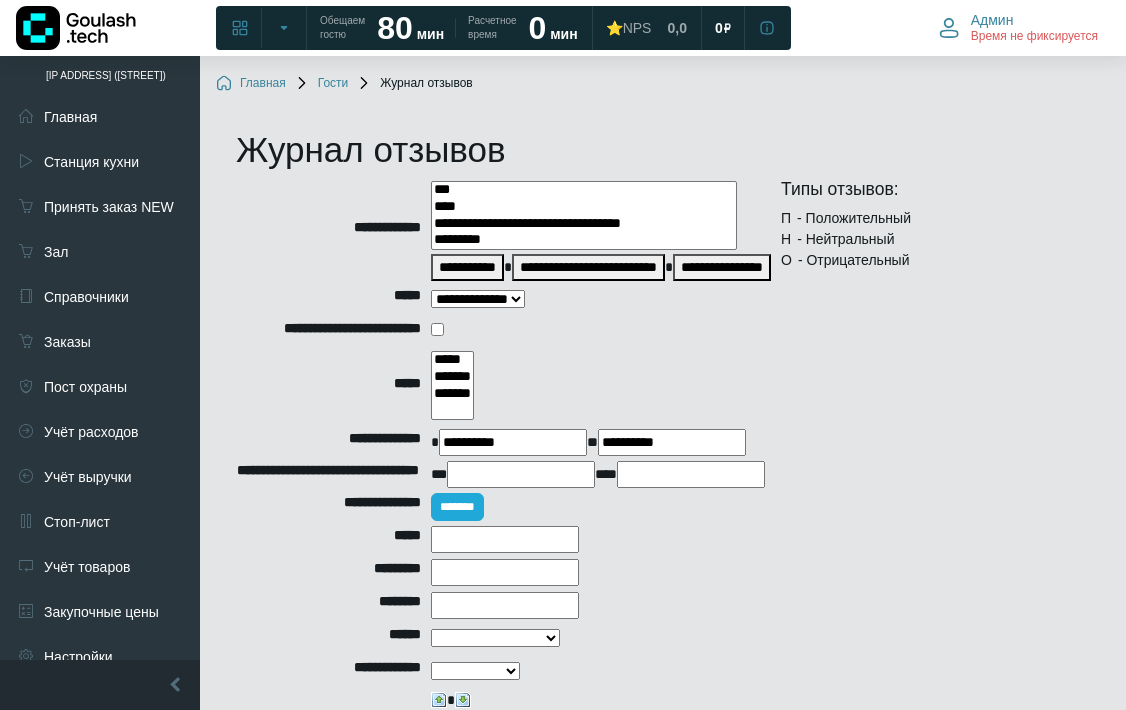 select 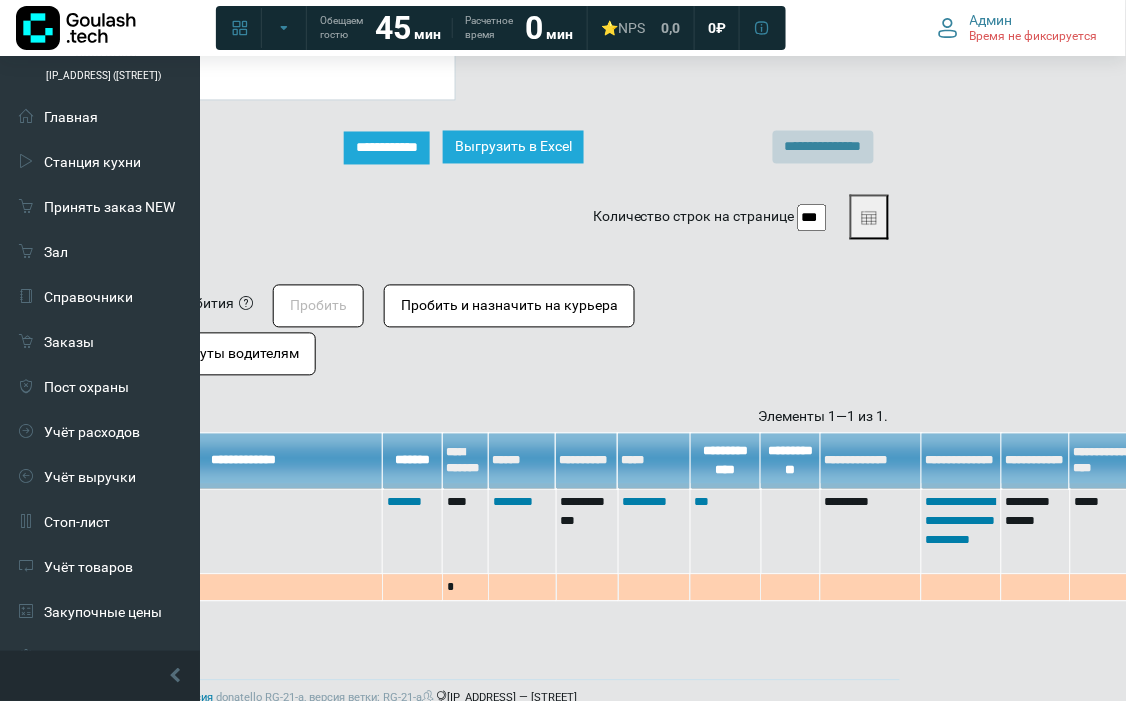 scroll, scrollTop: 726, scrollLeft: 206, axis: both 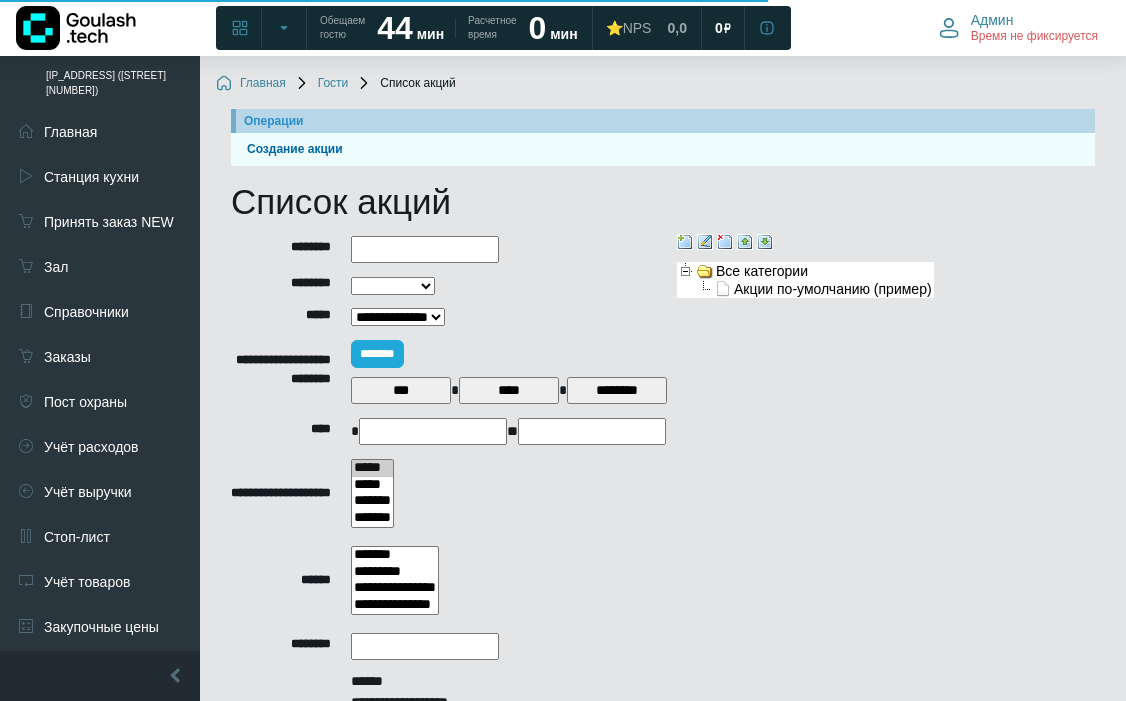 select 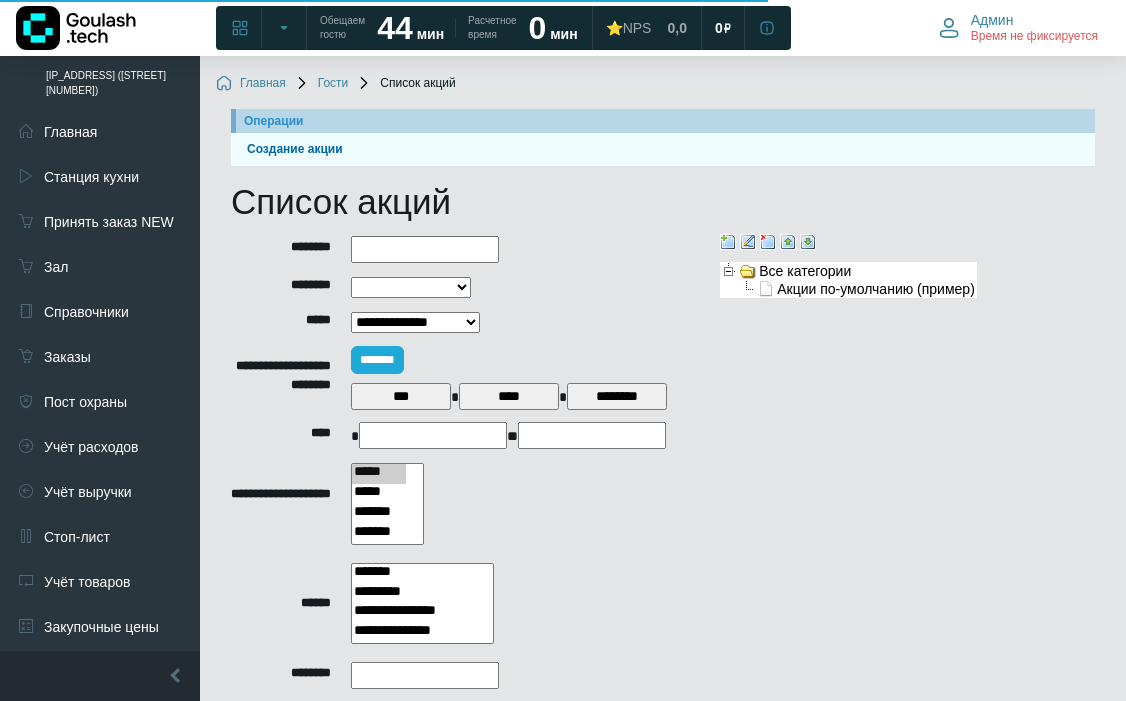 scroll, scrollTop: 1044, scrollLeft: 0, axis: vertical 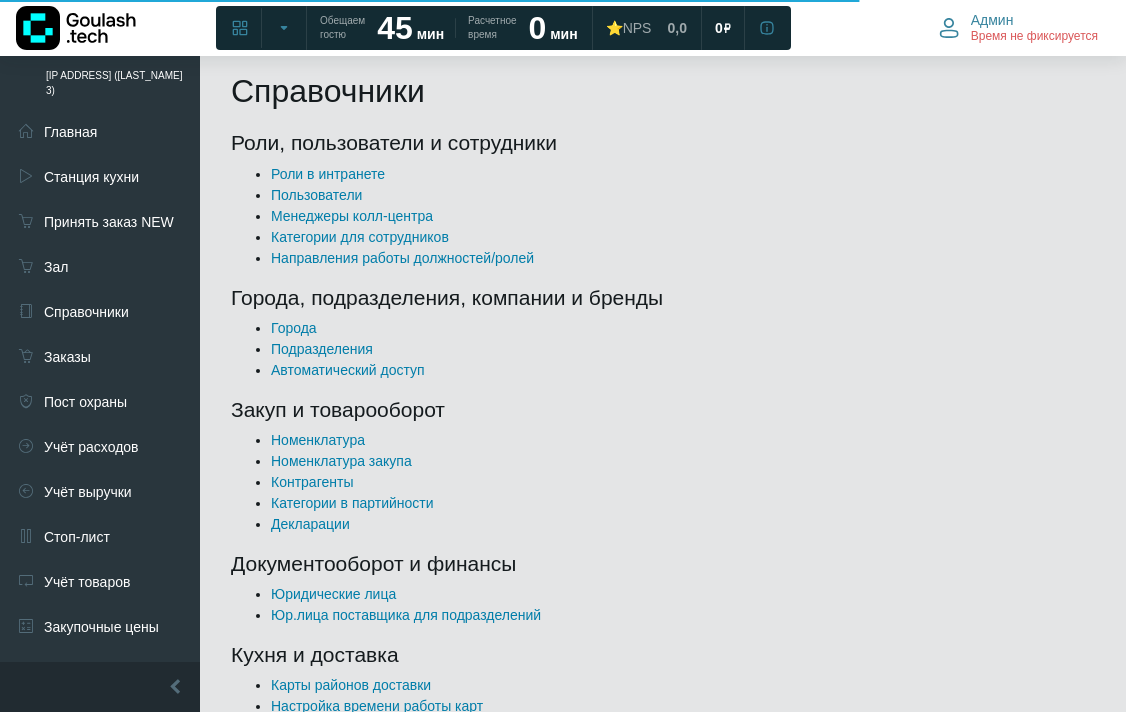 click on "Пользователи" at bounding box center [316, 195] 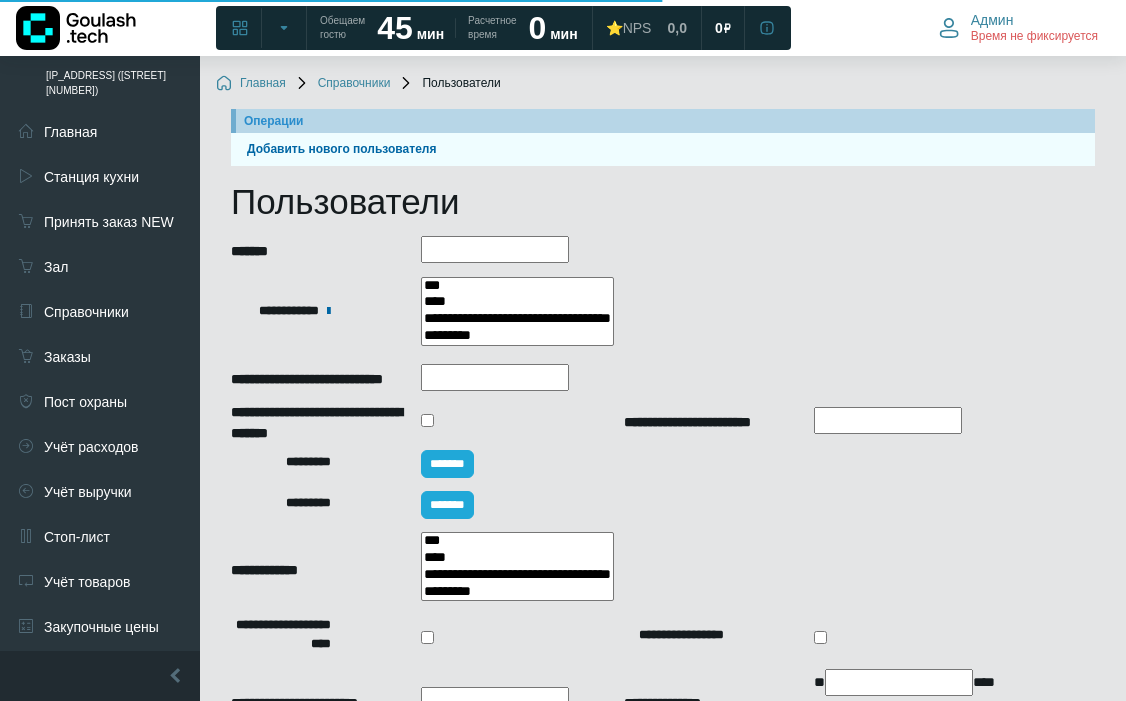 select 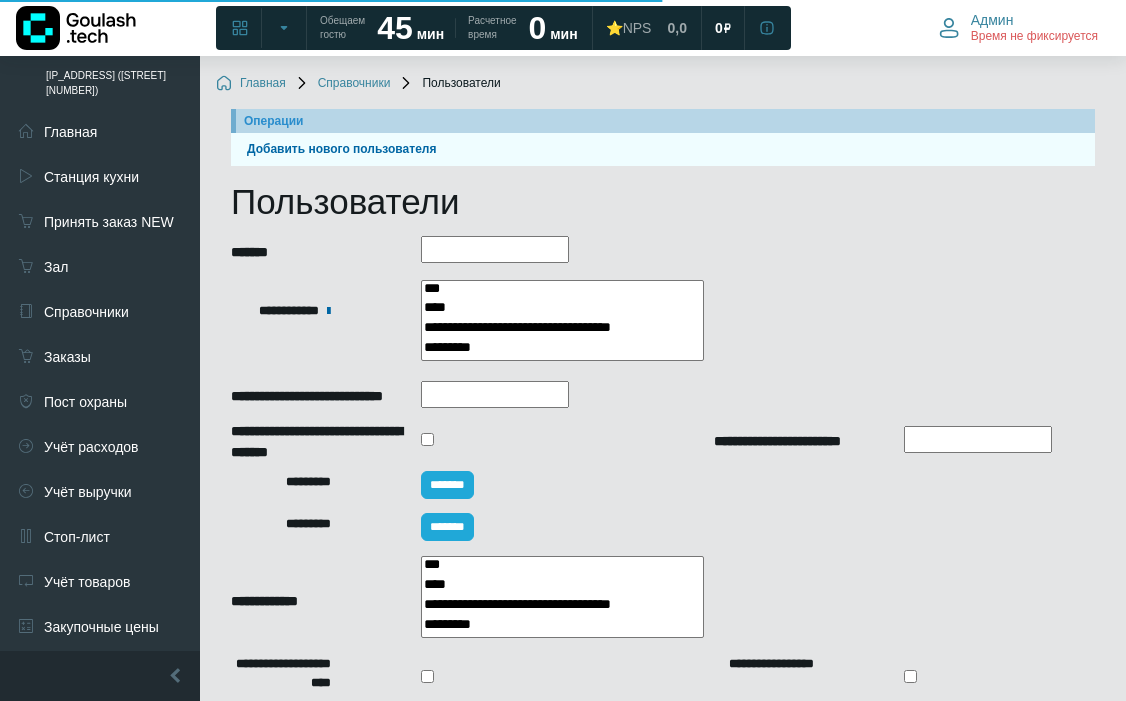 scroll, scrollTop: 222, scrollLeft: 0, axis: vertical 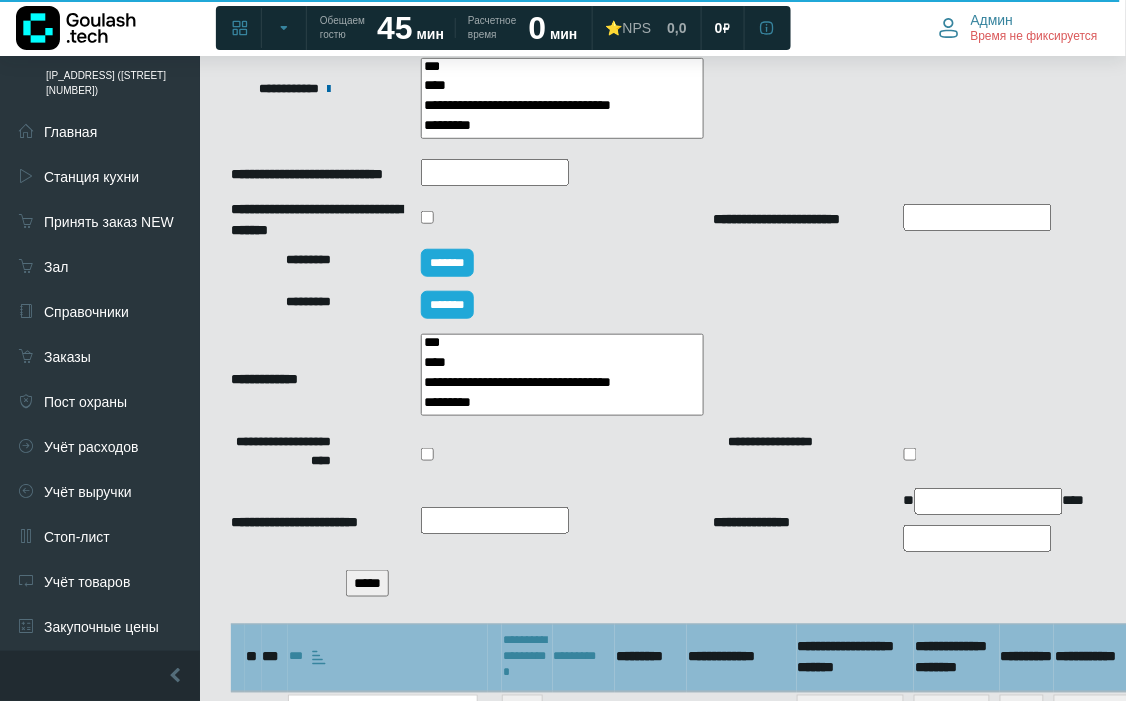 click on "*****" at bounding box center (367, 583) 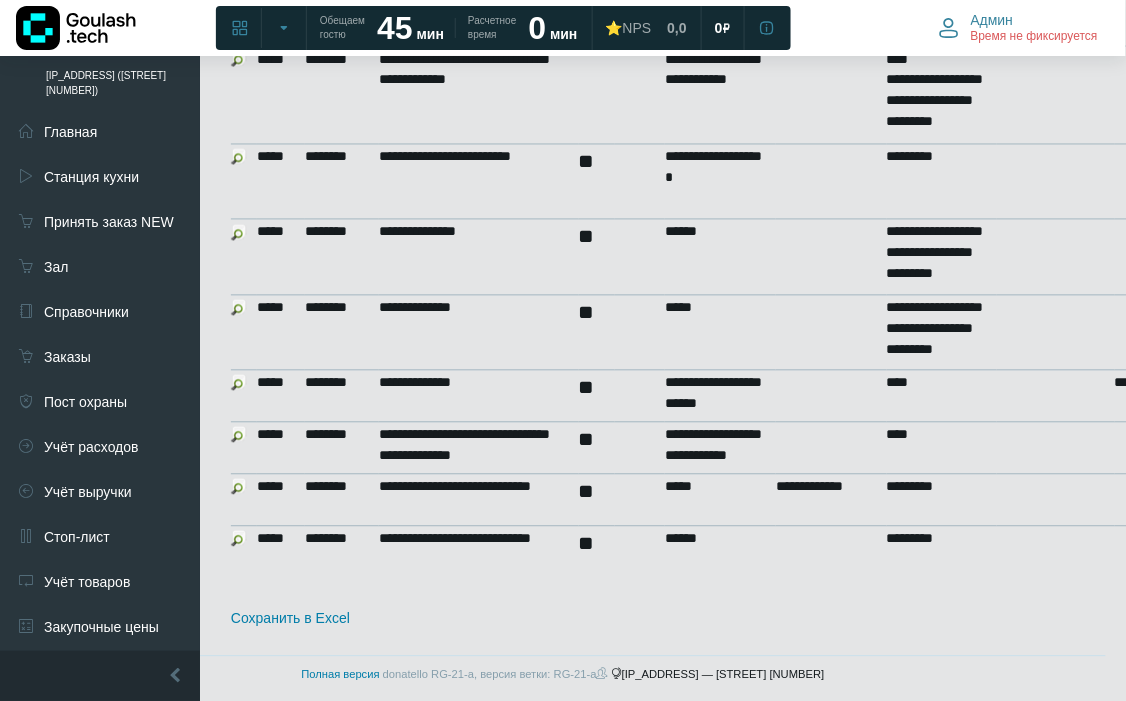 scroll, scrollTop: 2012, scrollLeft: 0, axis: vertical 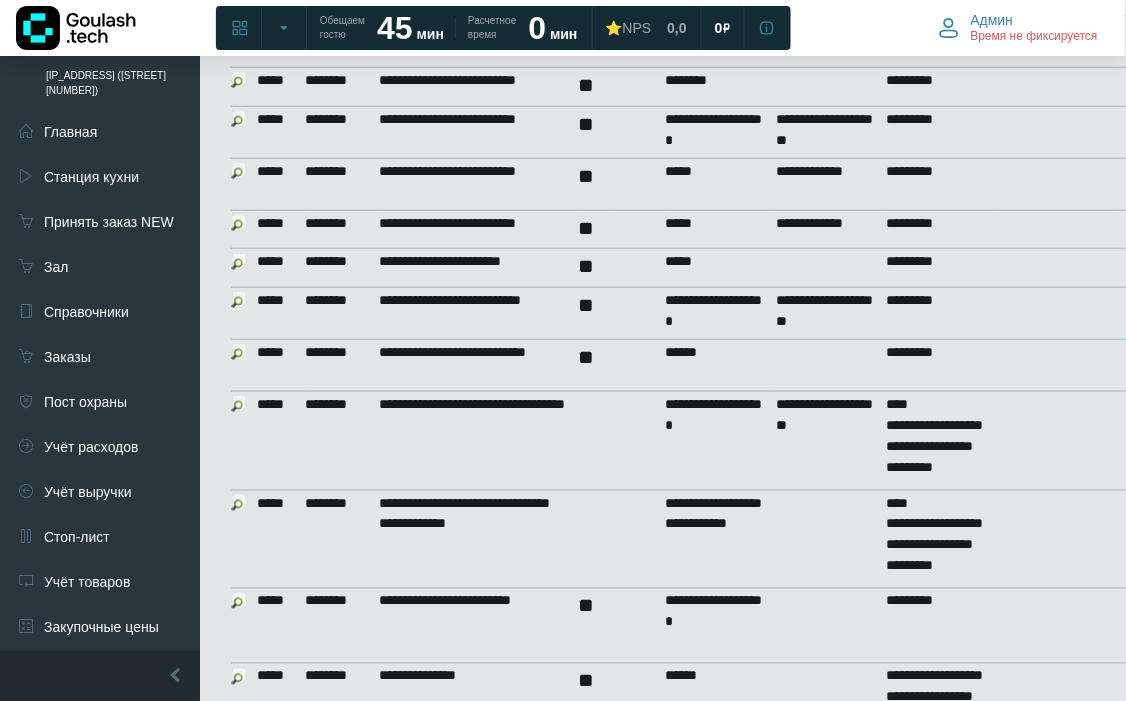 click at bounding box center (239, 352) 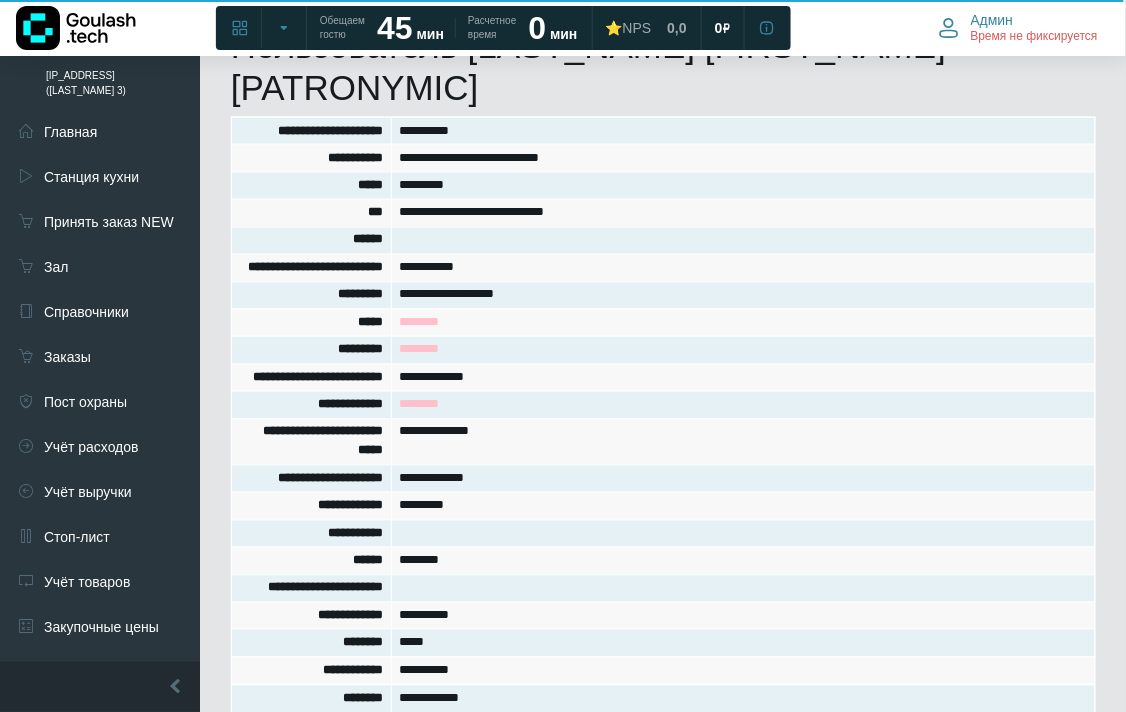 scroll, scrollTop: 0, scrollLeft: 0, axis: both 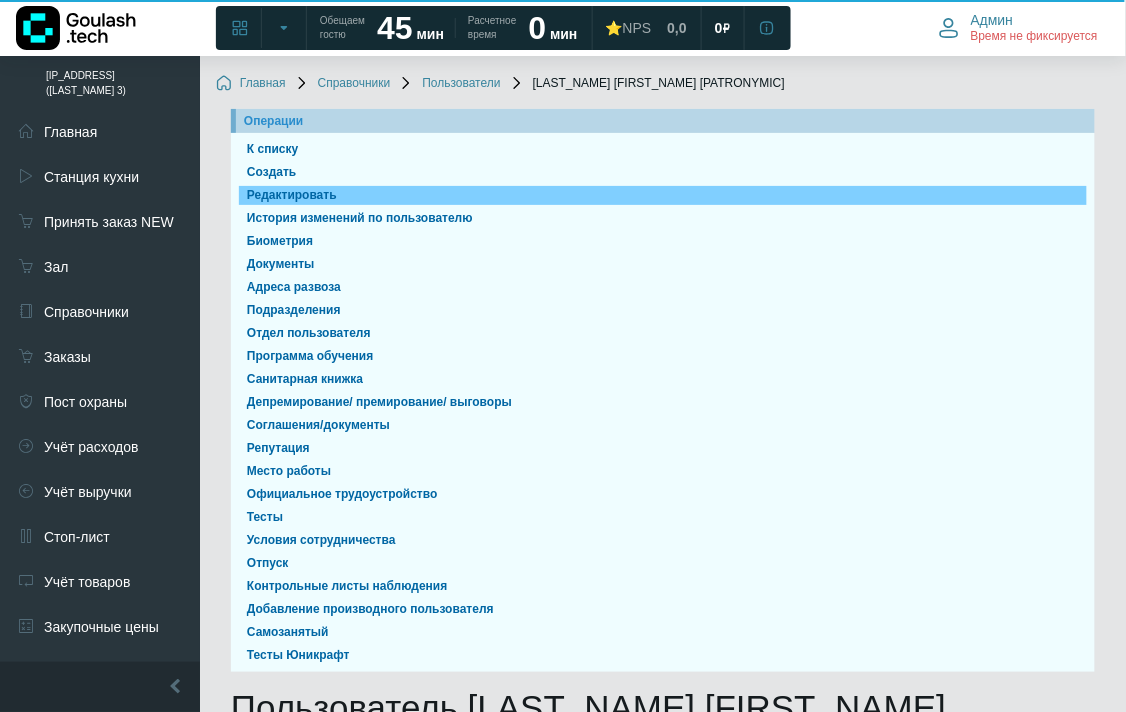 click on "Редактировать" at bounding box center (663, 195) 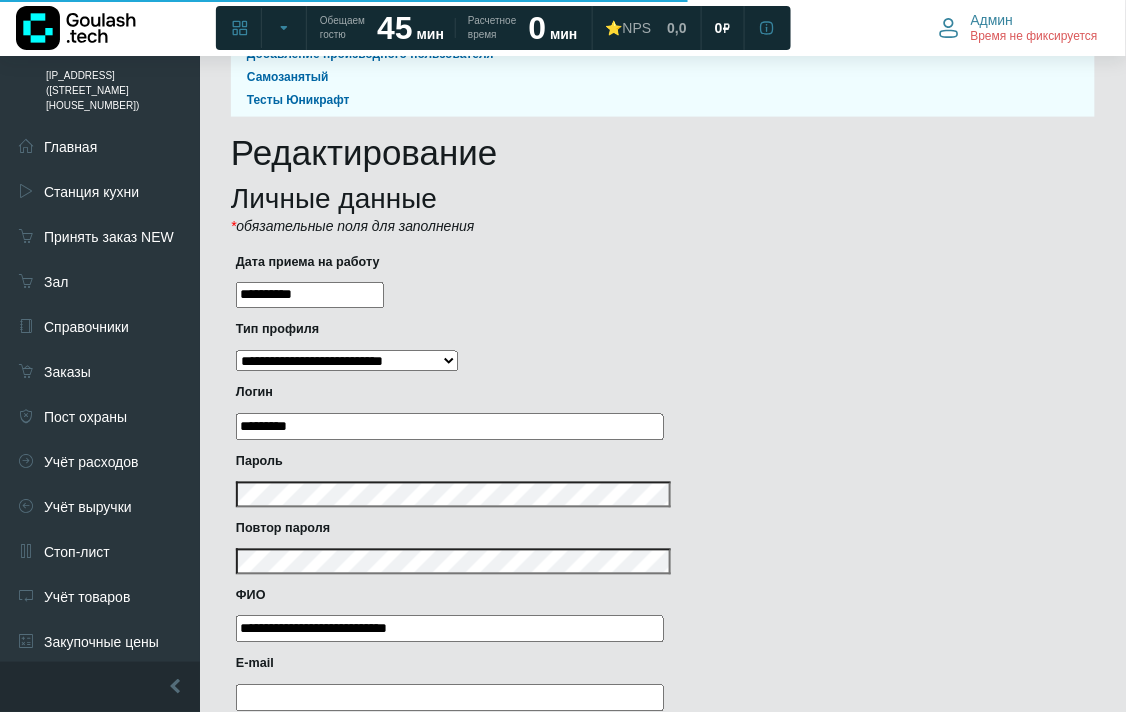 scroll, scrollTop: 888, scrollLeft: 0, axis: vertical 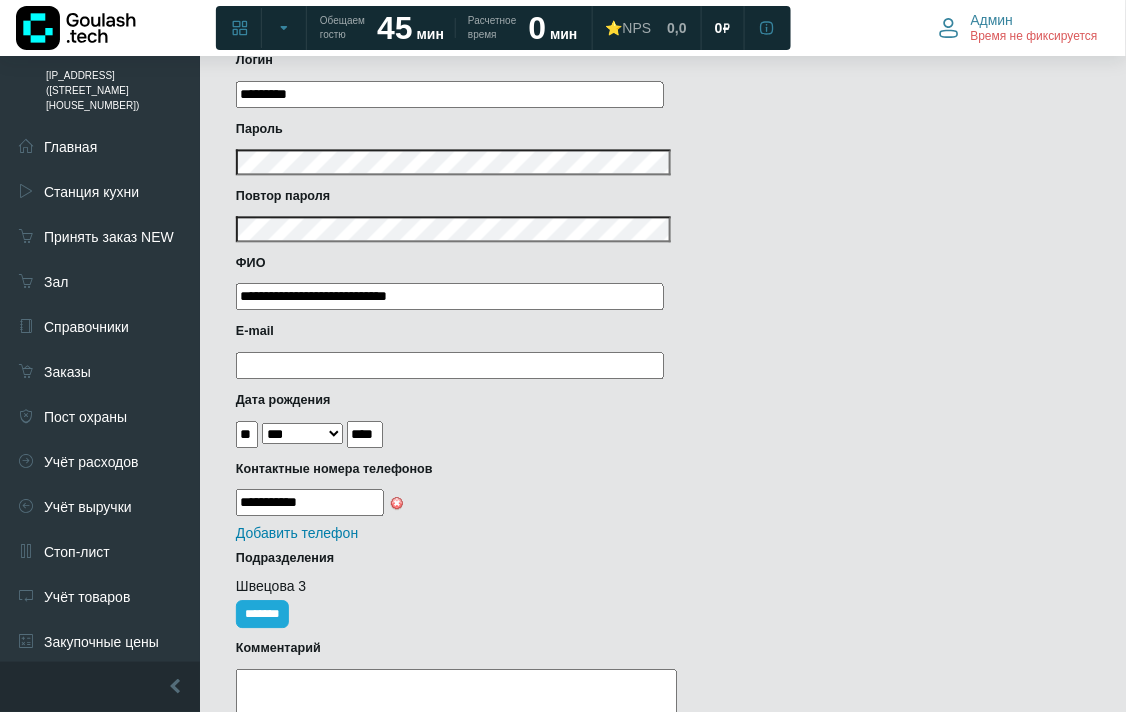 click on "E-mail" at bounding box center (658, 354) 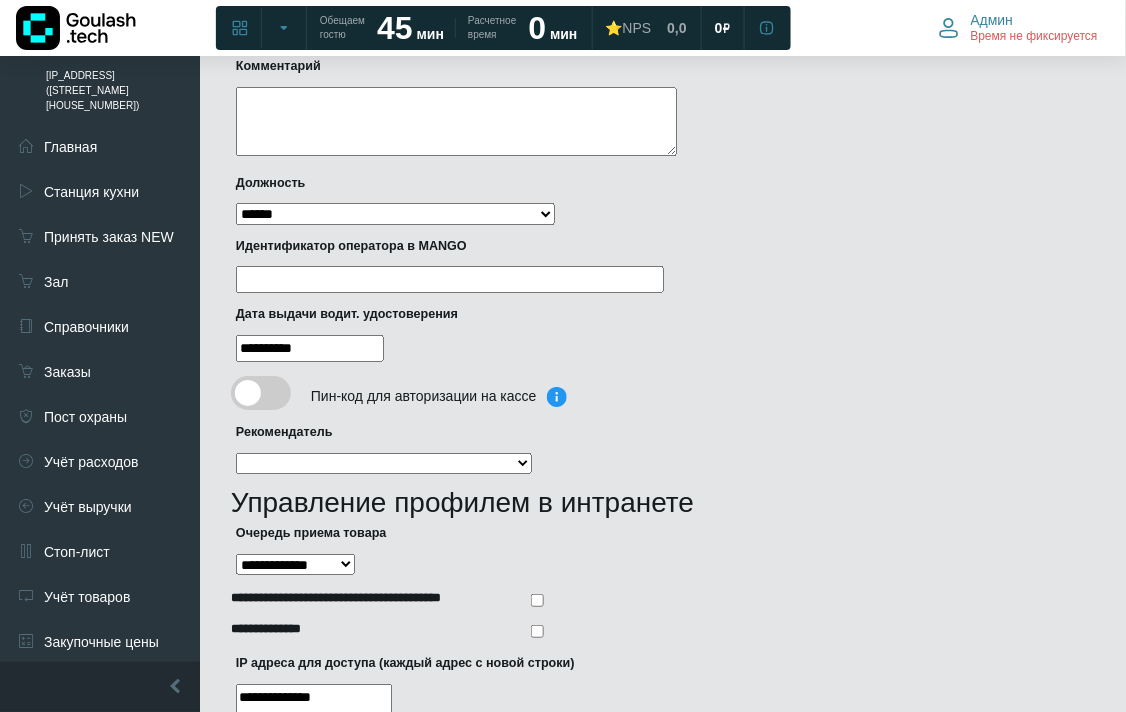 scroll, scrollTop: 1247, scrollLeft: 0, axis: vertical 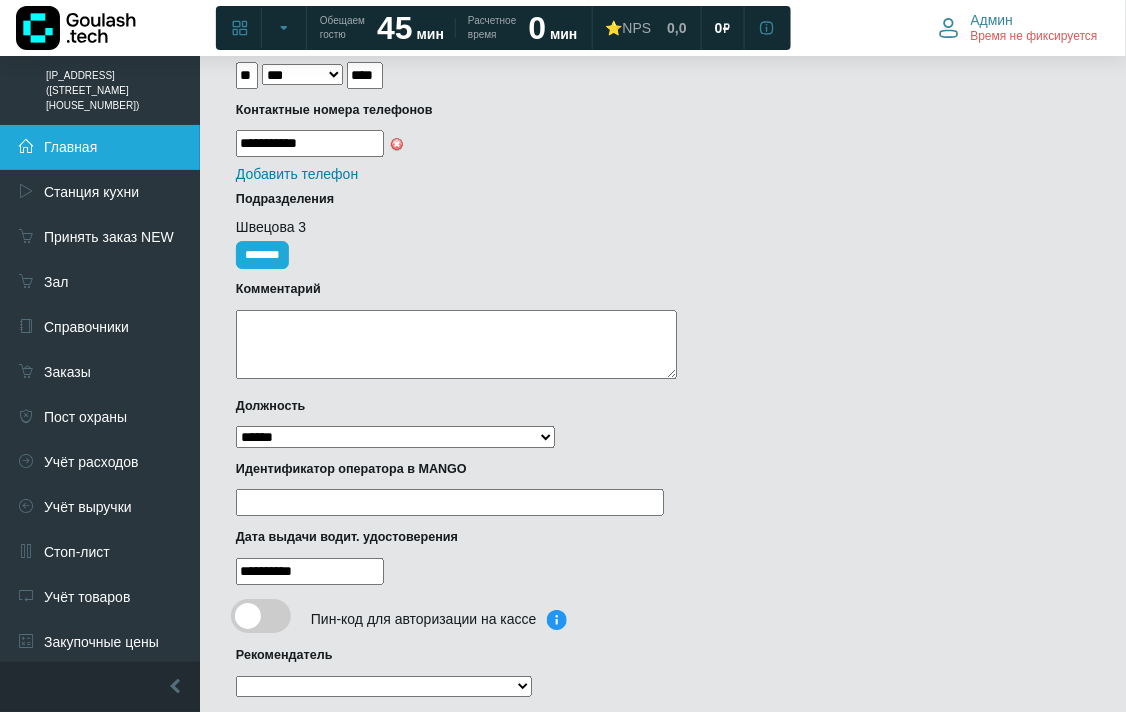 drag, startPoint x: 345, startPoint y: 128, endPoint x: 35, endPoint y: 104, distance: 310.92764 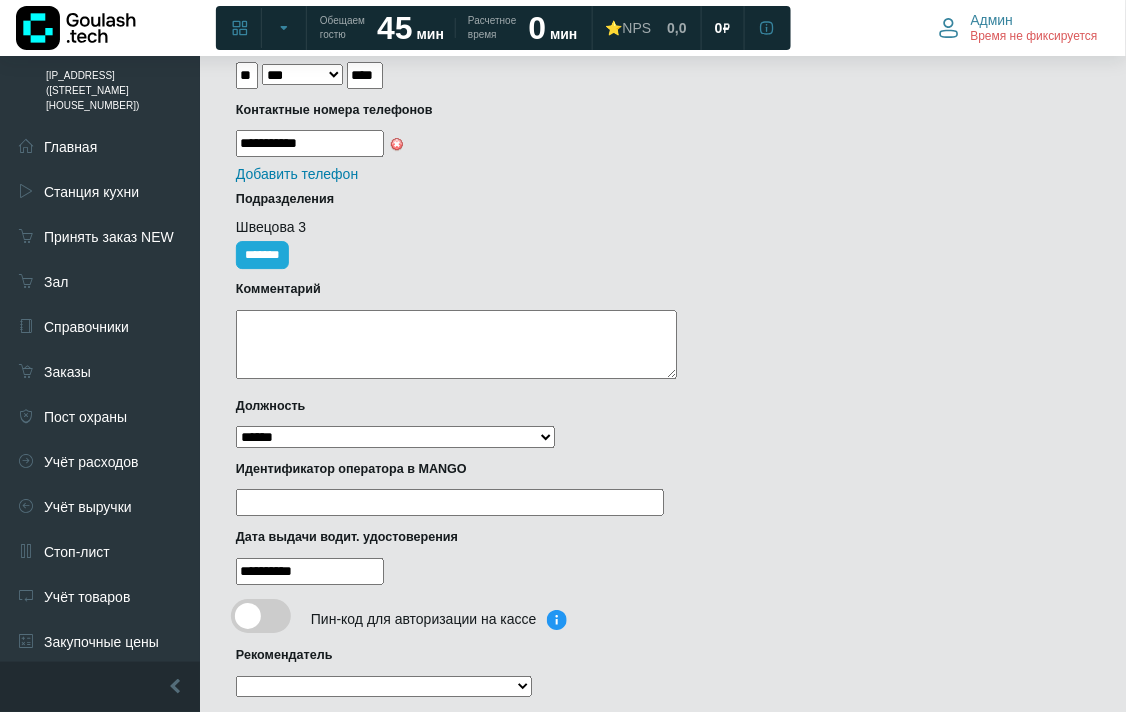 click on "**********" at bounding box center (310, 143) 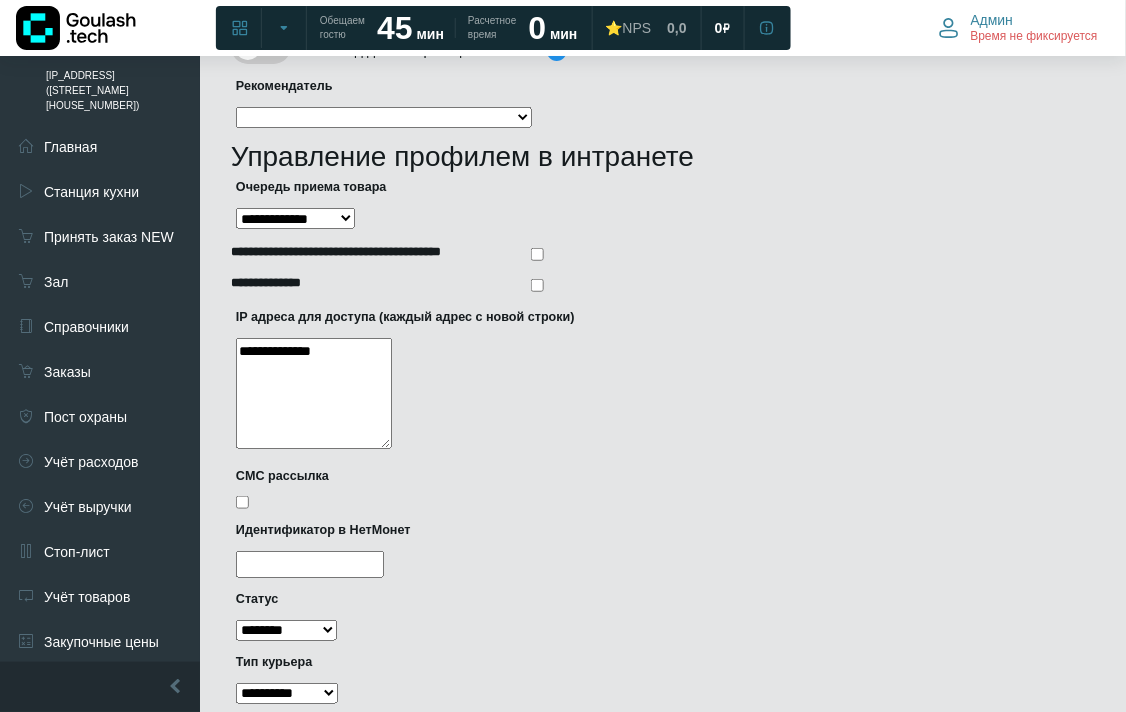 scroll, scrollTop: 1914, scrollLeft: 0, axis: vertical 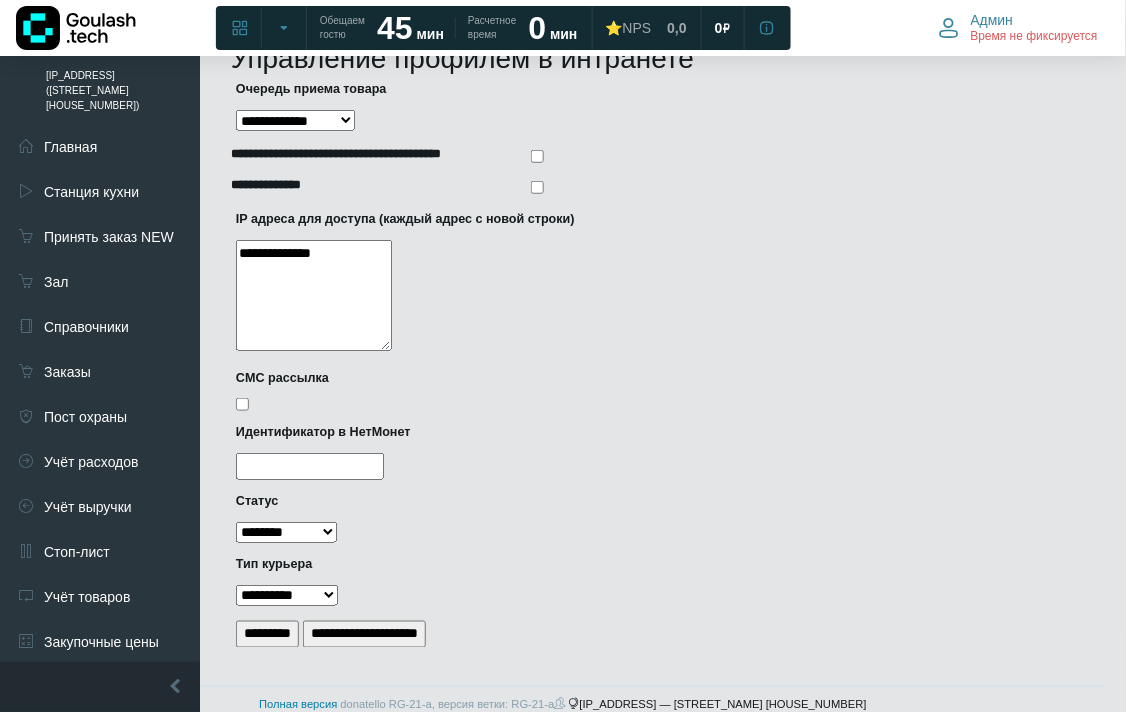 type on "**********" 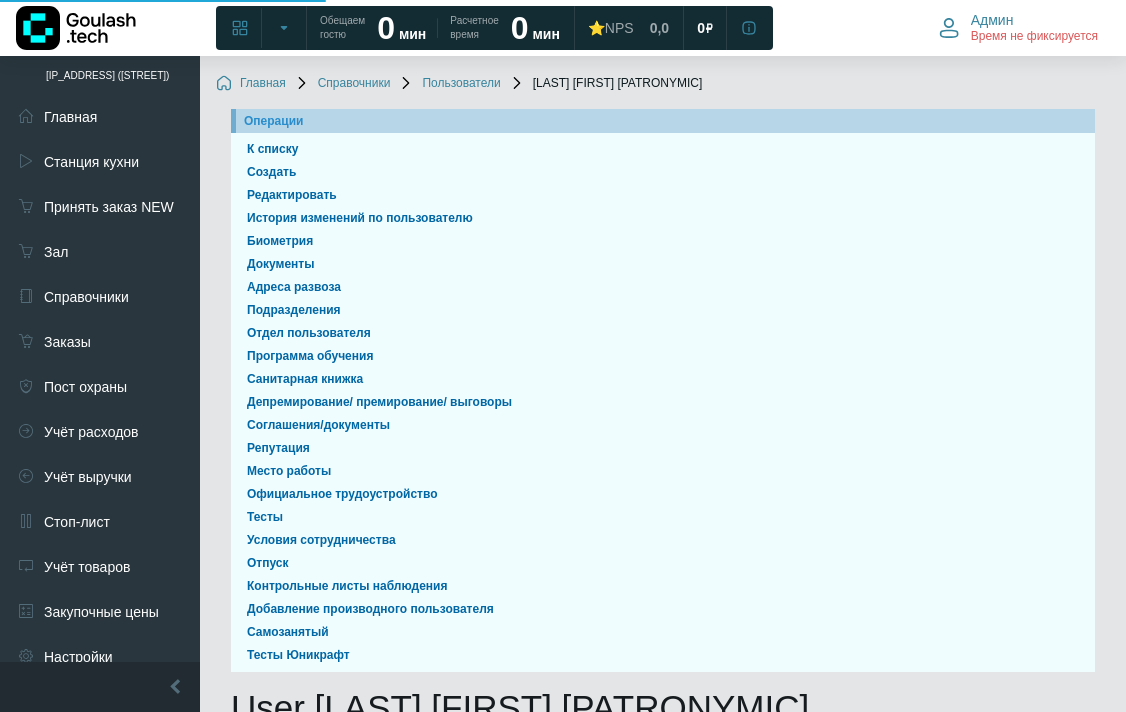 scroll, scrollTop: 0, scrollLeft: 0, axis: both 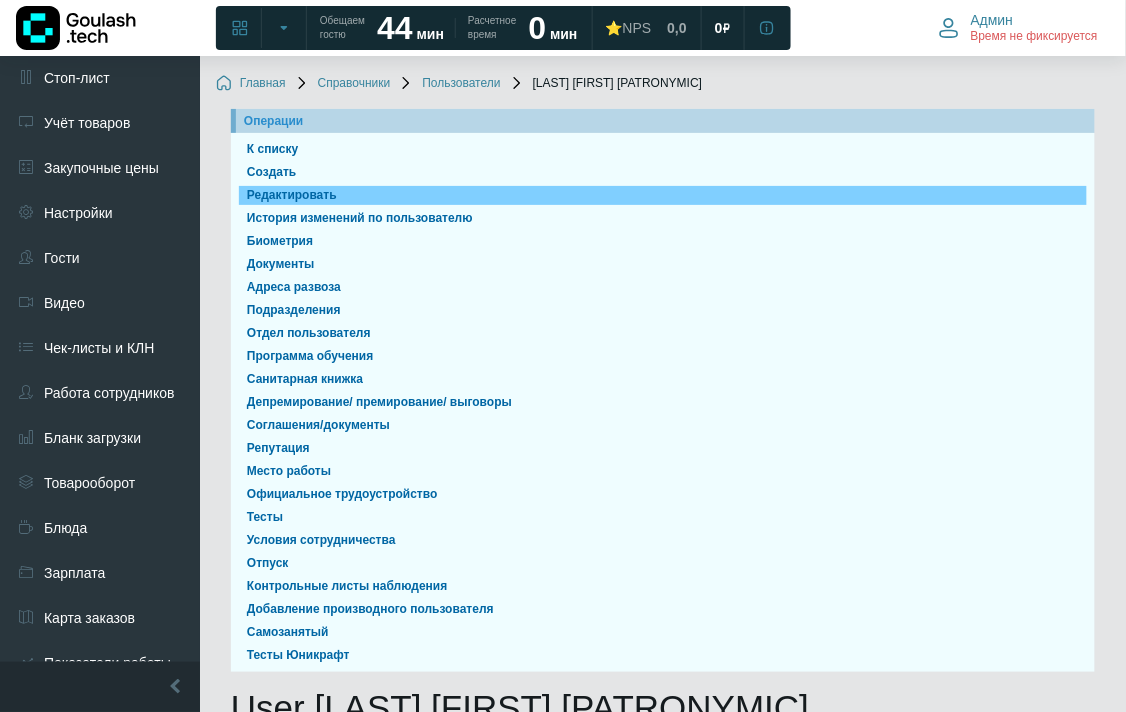 click on "Редактировать" at bounding box center (663, 195) 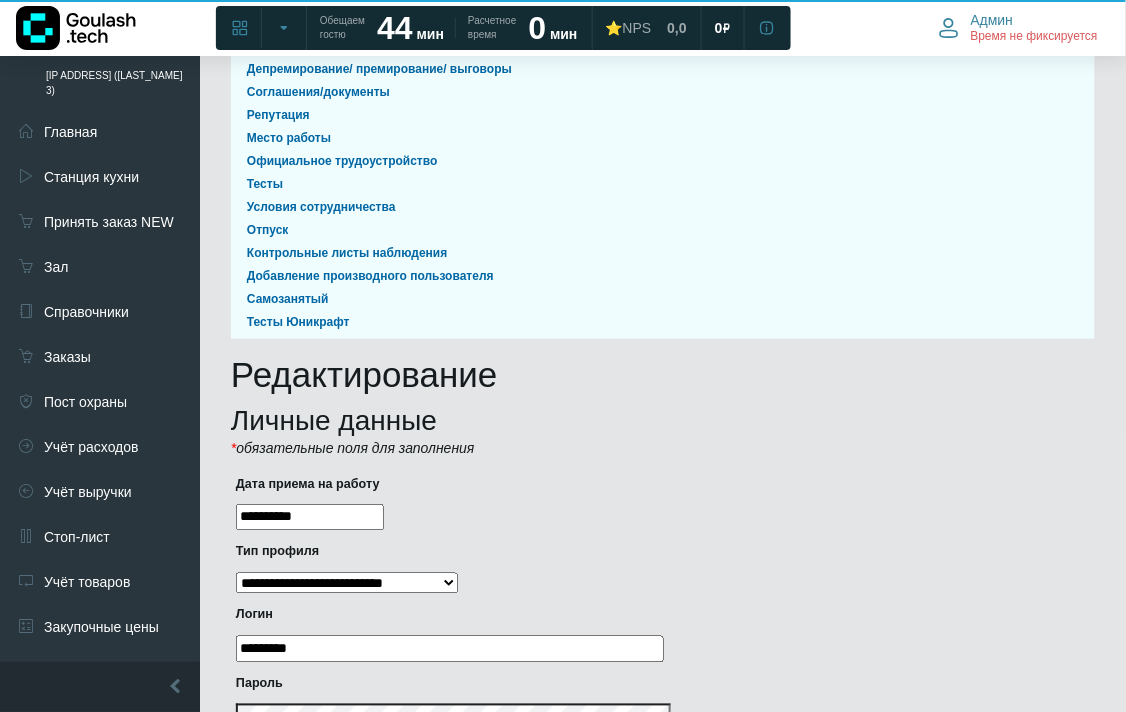 scroll, scrollTop: 666, scrollLeft: 0, axis: vertical 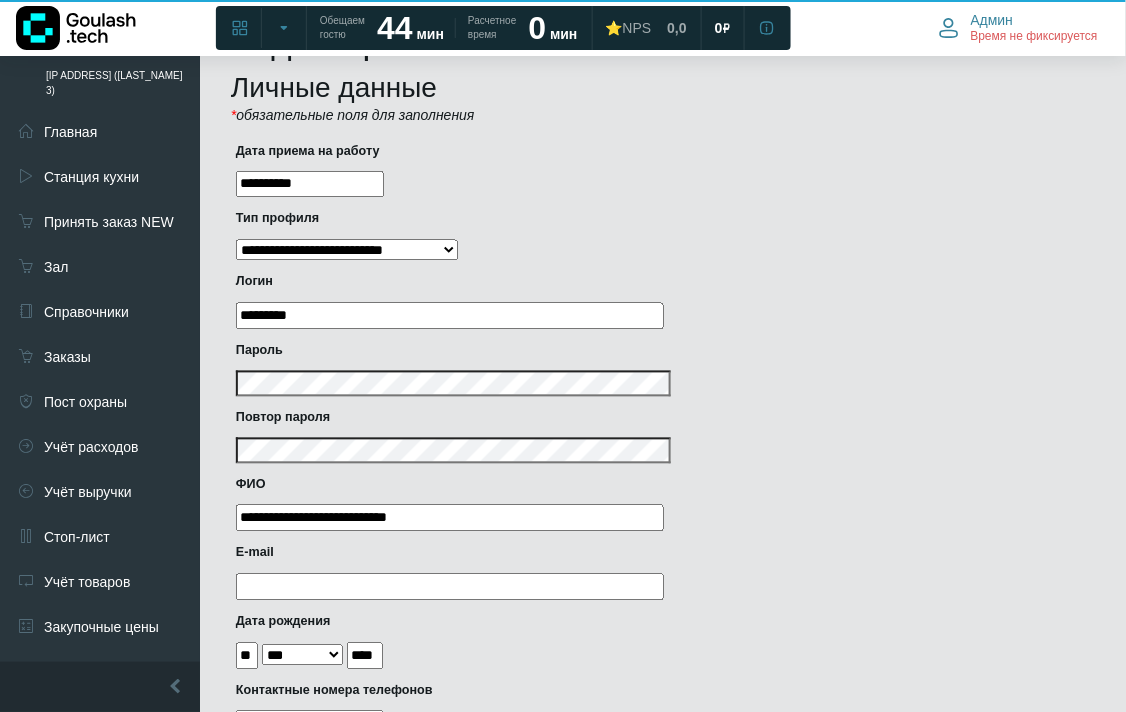 click on "Главная Справочники Пользователи Сединкинн Антон Александрович Редактирование
Операции
К списку
Создать
Просмотр
История изменений по пользователю
Биометрия
Документы
Адреса развоза
Подразделения
Отдел пользователя
Программа обучения
Санитарная книжка
Депремирование/ премирование/ выговоры
Cоглашения/документы
Репутация
Место работы
Официальное трудоустройство
Тесты
Условия сотрудничества
Отпуск
Контрольные листы наблюдения
Самозанятый" at bounding box center (663, 657) 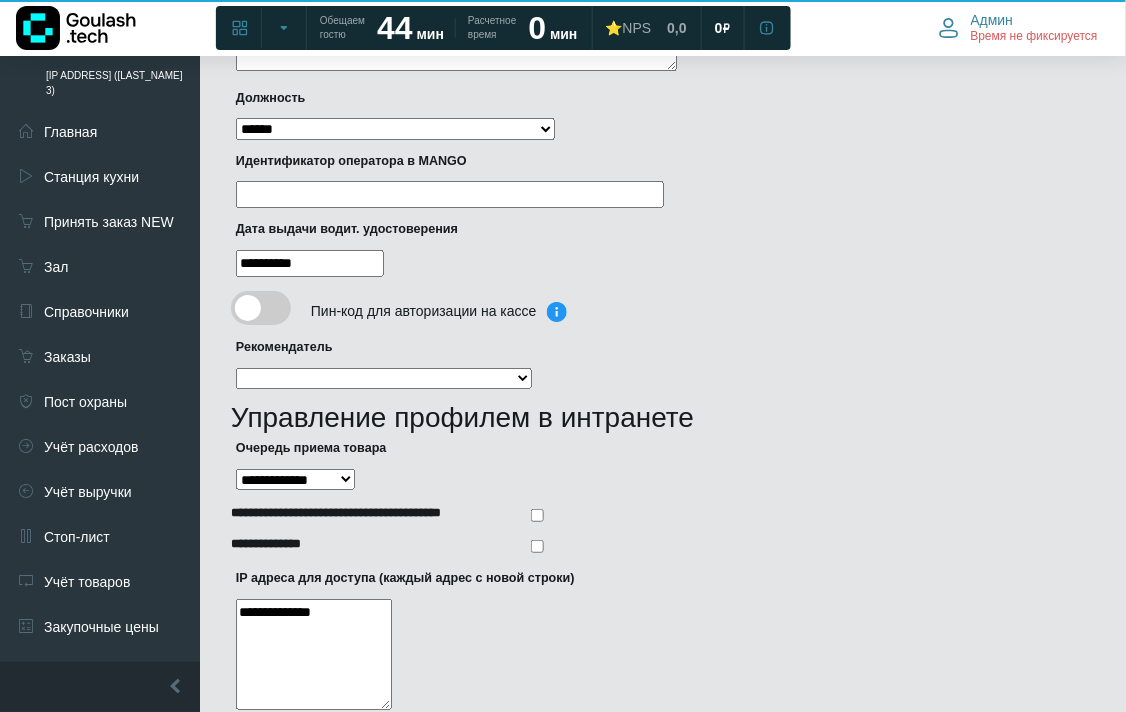 scroll, scrollTop: 1914, scrollLeft: 0, axis: vertical 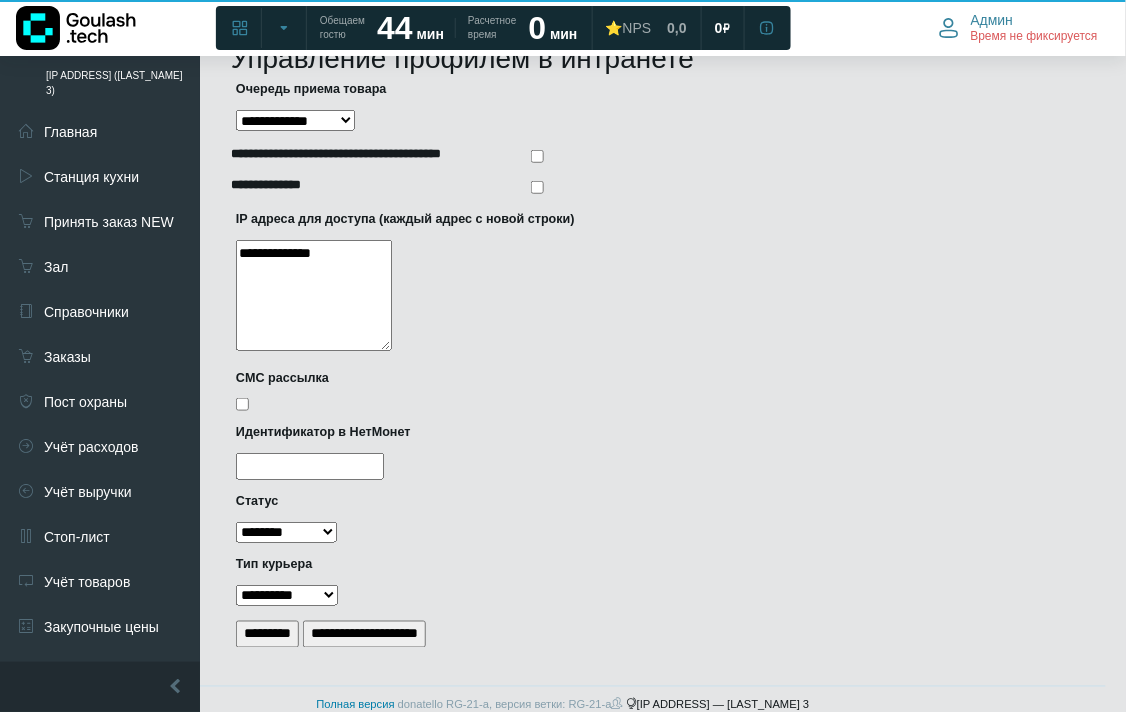 click on "*********" at bounding box center [267, 634] 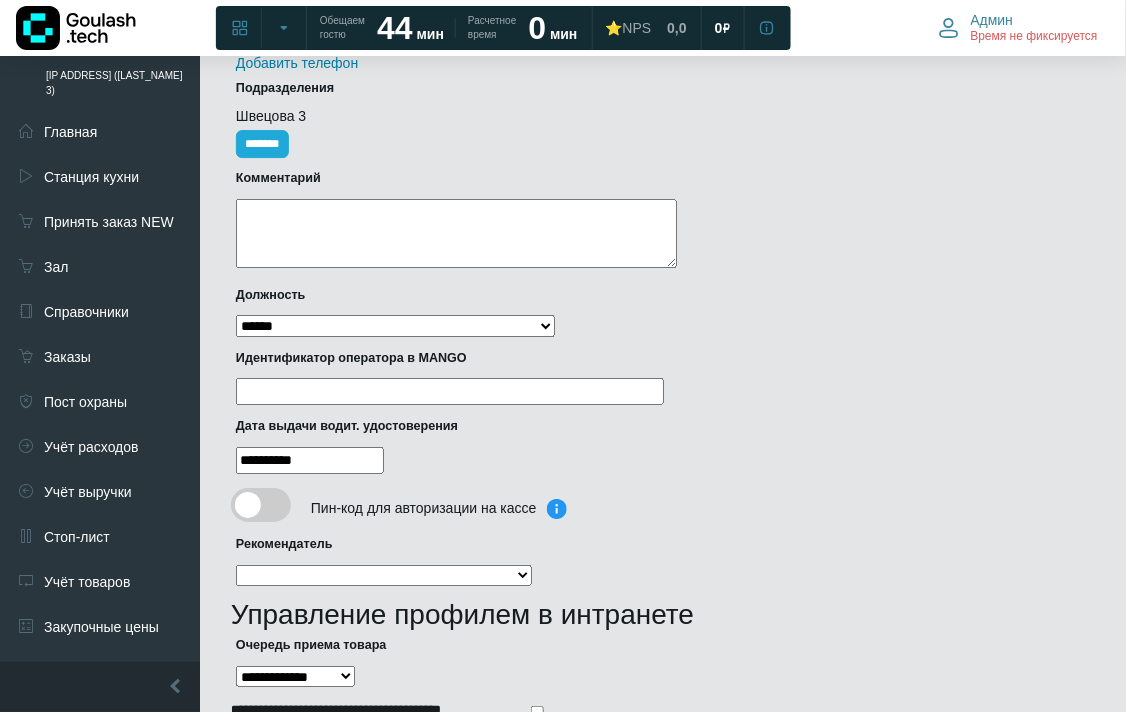 scroll, scrollTop: 803, scrollLeft: 0, axis: vertical 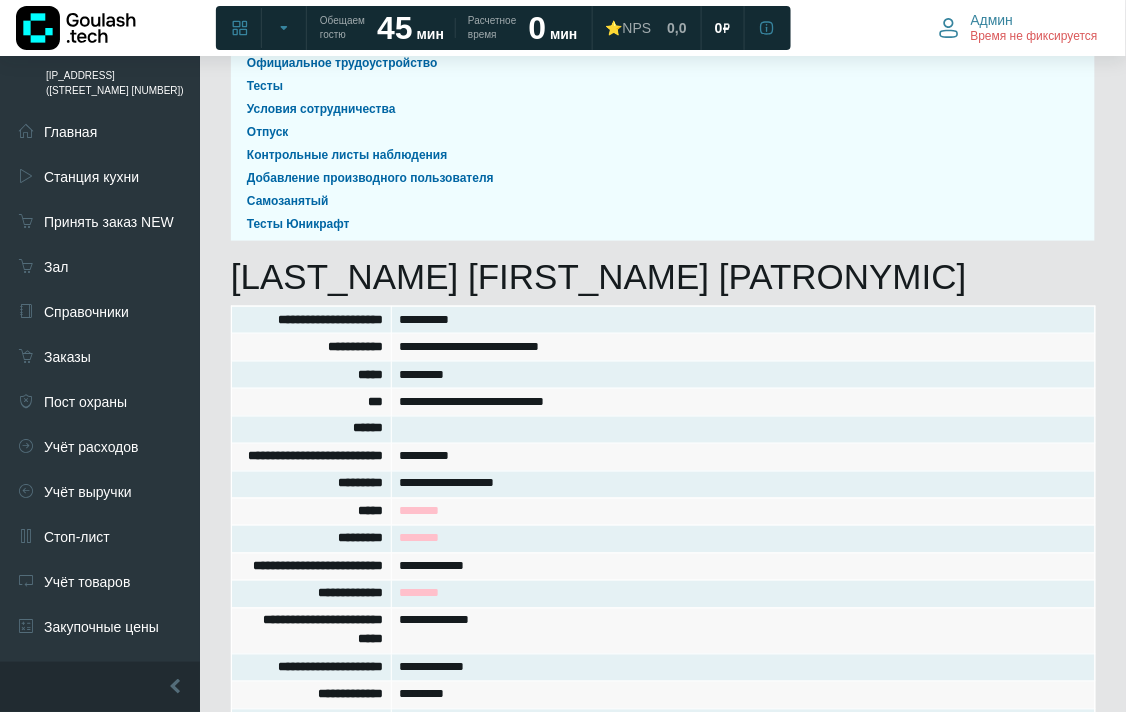 click on "**********" at bounding box center [744, 566] 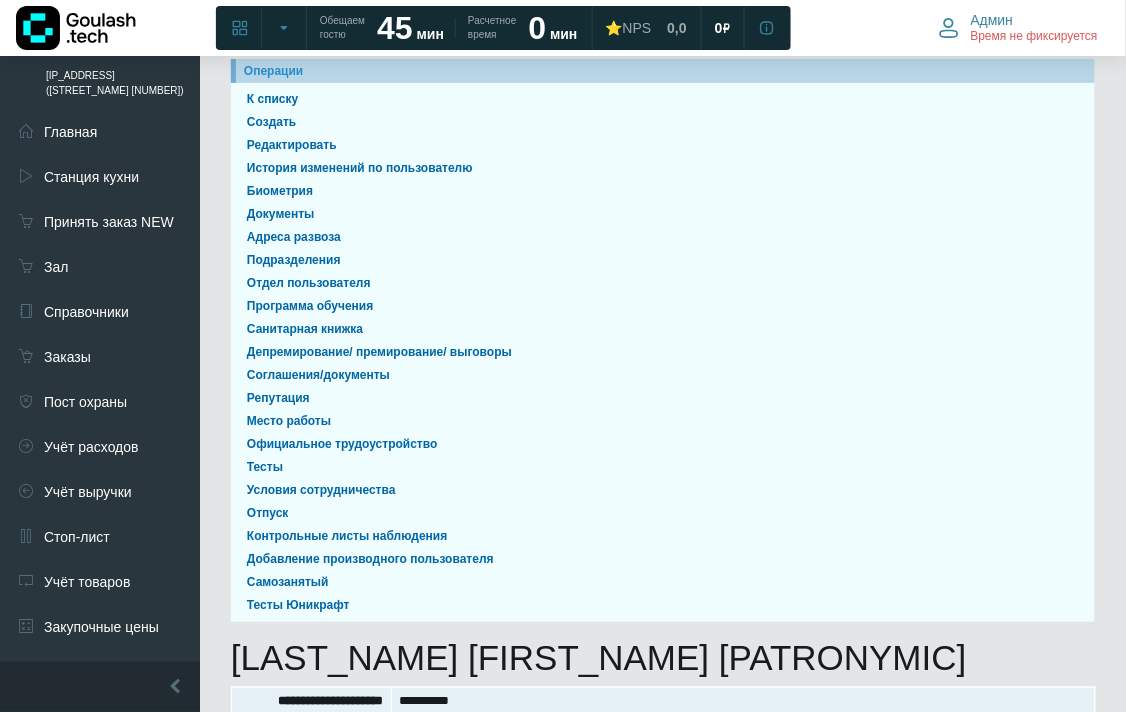 scroll, scrollTop: 46, scrollLeft: 0, axis: vertical 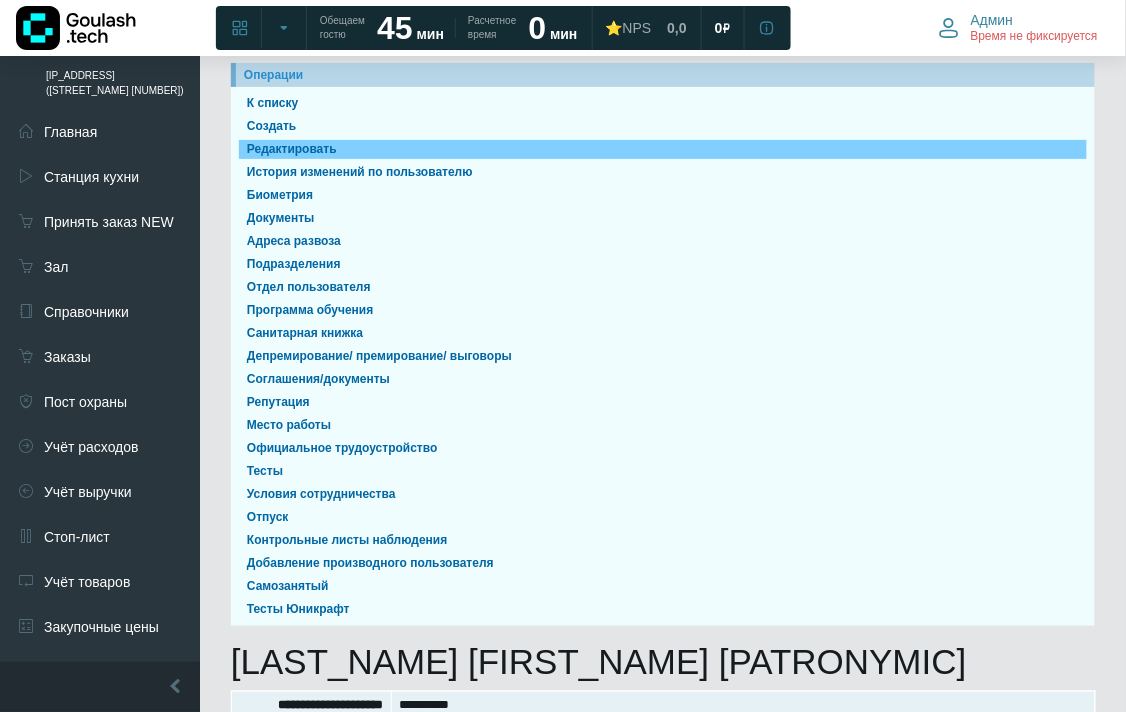 click on "Редактировать" at bounding box center (663, 149) 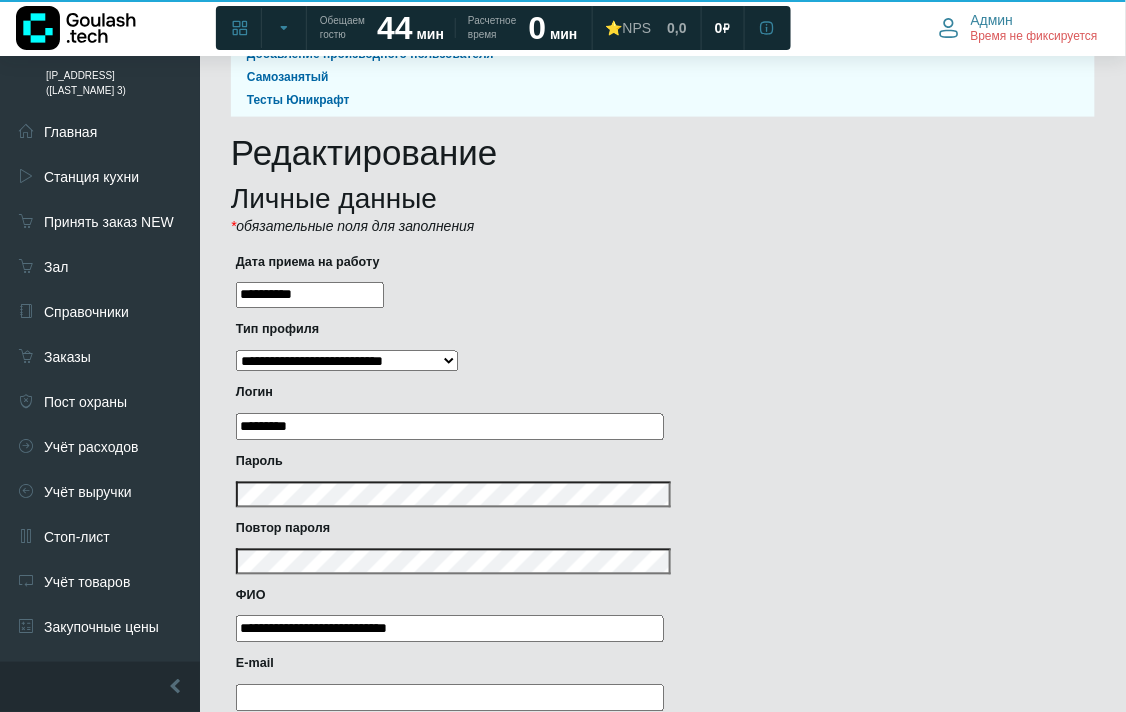 scroll, scrollTop: 666, scrollLeft: 0, axis: vertical 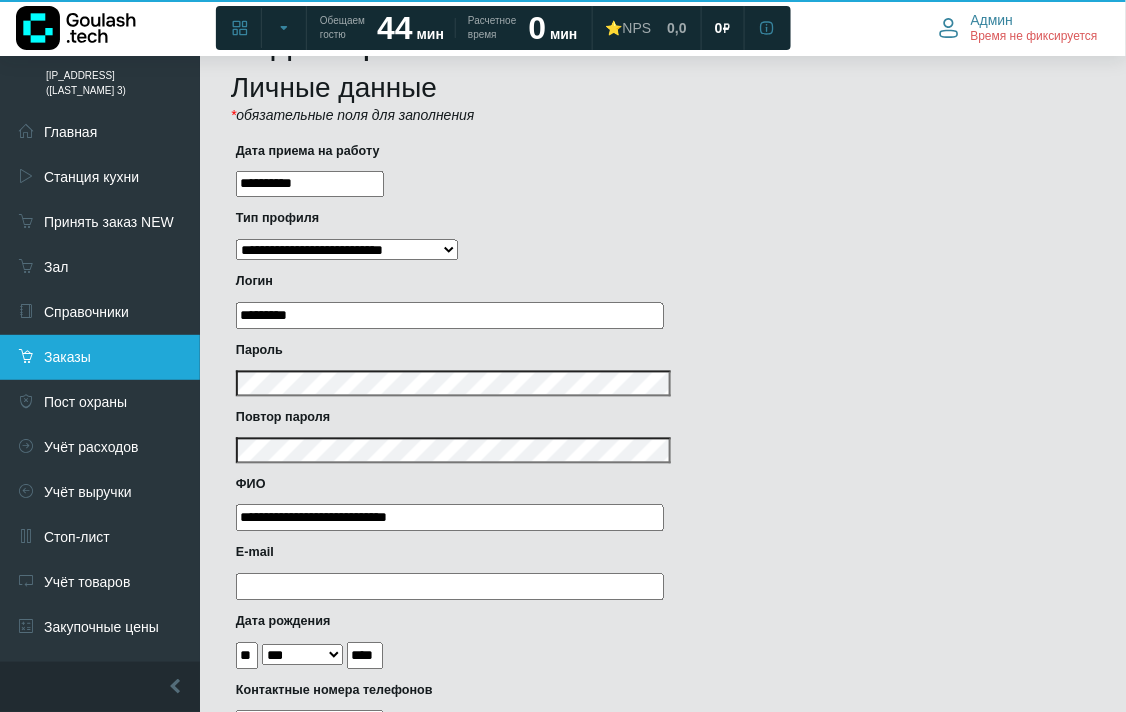 click on "[IP_ADDRESS] ([LAST_NAME] 3)
Главная
Станция кухни
Принять заказ NEW
Зал
Справочники
Заказы
Пост охраны
Учёт расходов
Учёт выручки
Стоп-лист
Учёт товаров
Закупочные цены
Настройки
Гости
Видео
Чек-листы и КЛН
Работа сотрудников
Бланк загрузки
Товарооборот
Блюда
Зарплата
Карта заказов
Показатели работы
Управление сайтом
Свернуть меню
Главная Справочники Пользователи [LAST_NAME] [FIRST_NAME] [PATRONYMIC] Редактирование" at bounding box center [563, 657] 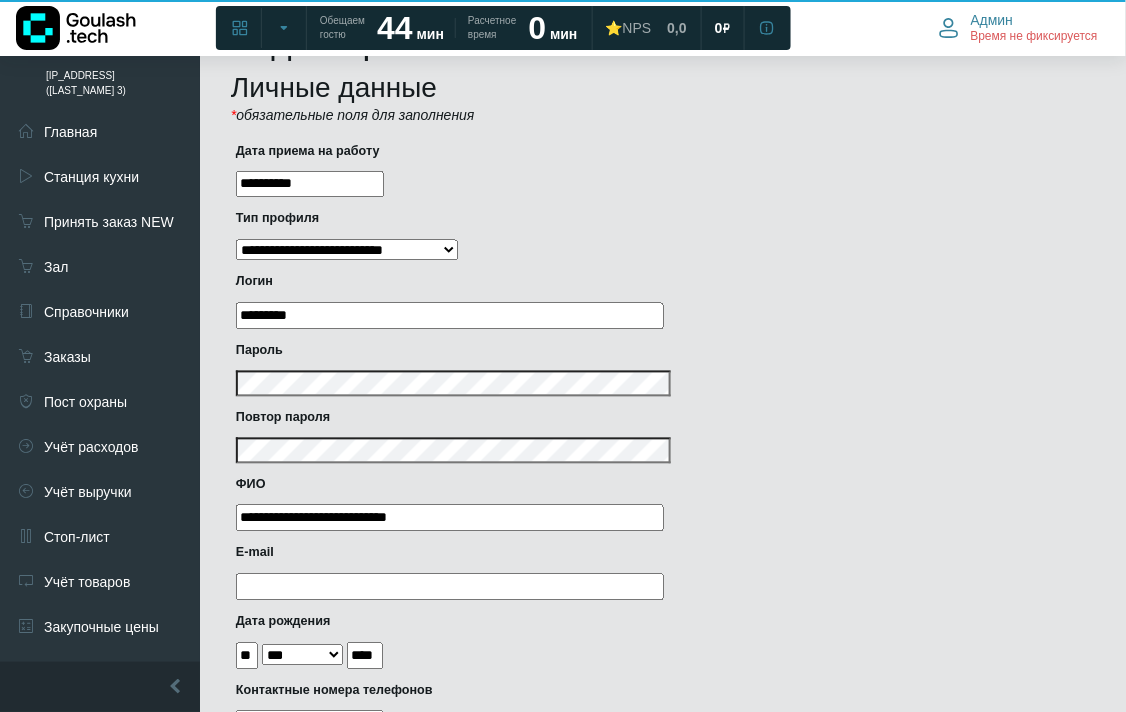 click on "*********" at bounding box center [450, 316] 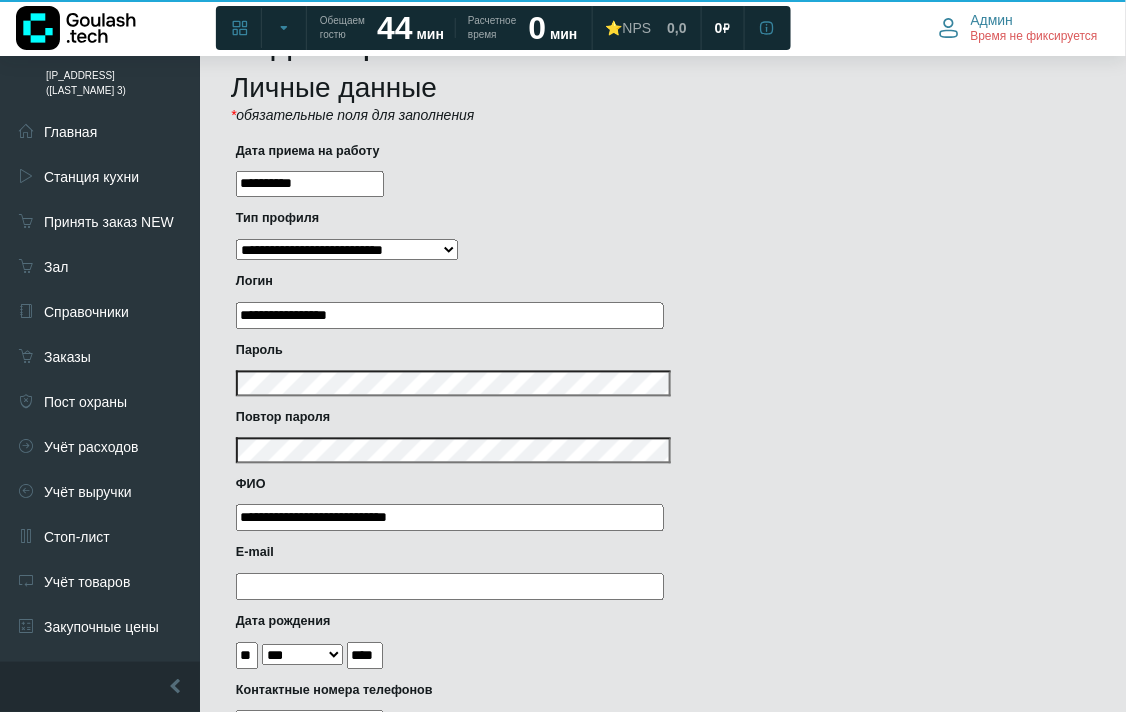 click on "**********" at bounding box center [450, 316] 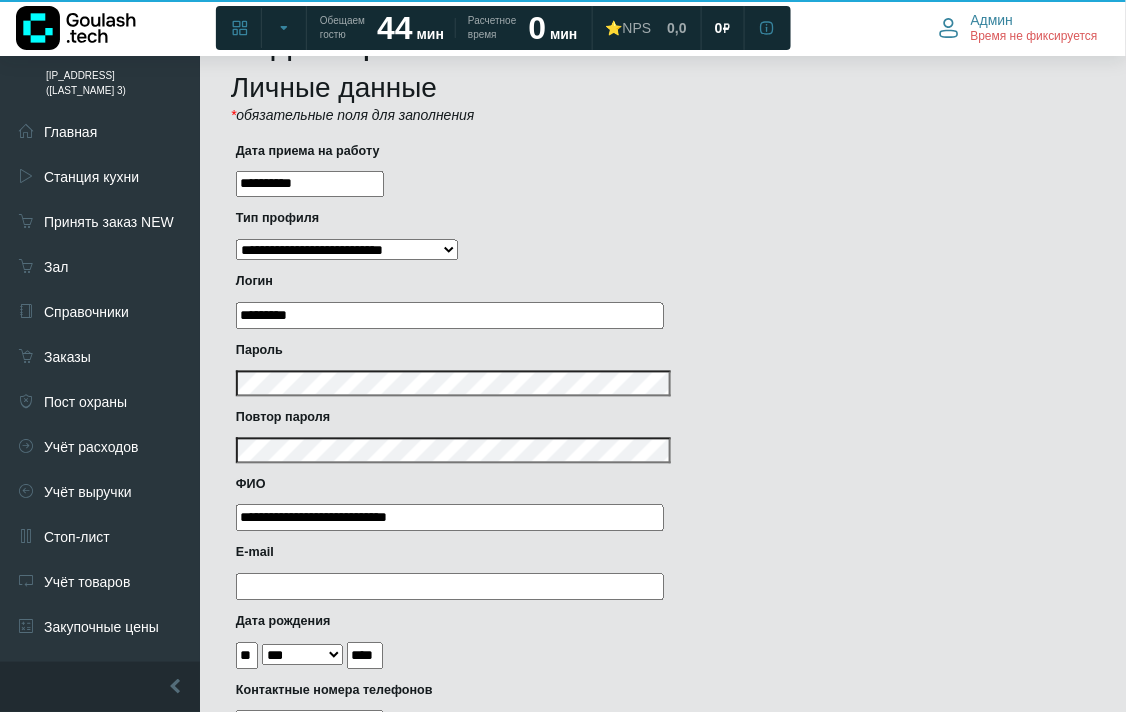 click on "178.176.105.38 (Швецова 3)
Главная
Станция кухни
Принять заказ NEW
Зал
Справочники
Заказы
Пост охраны
Учёт расходов
Учёт выручки
Стоп-лист
Учёт товаров
Закупочные цены
Настройки
Гости
Видео
Чек-листы и КЛН
Работа сотрудников
Бланк загрузки
Товарооборот
Блюда
Зарплата
Карта заказов
Показатели работы
Управление сайтом
Свернуть меню
Главная Справочники Пользователи Сединкинн Антон Александрович Редактирование" at bounding box center [563, 657] 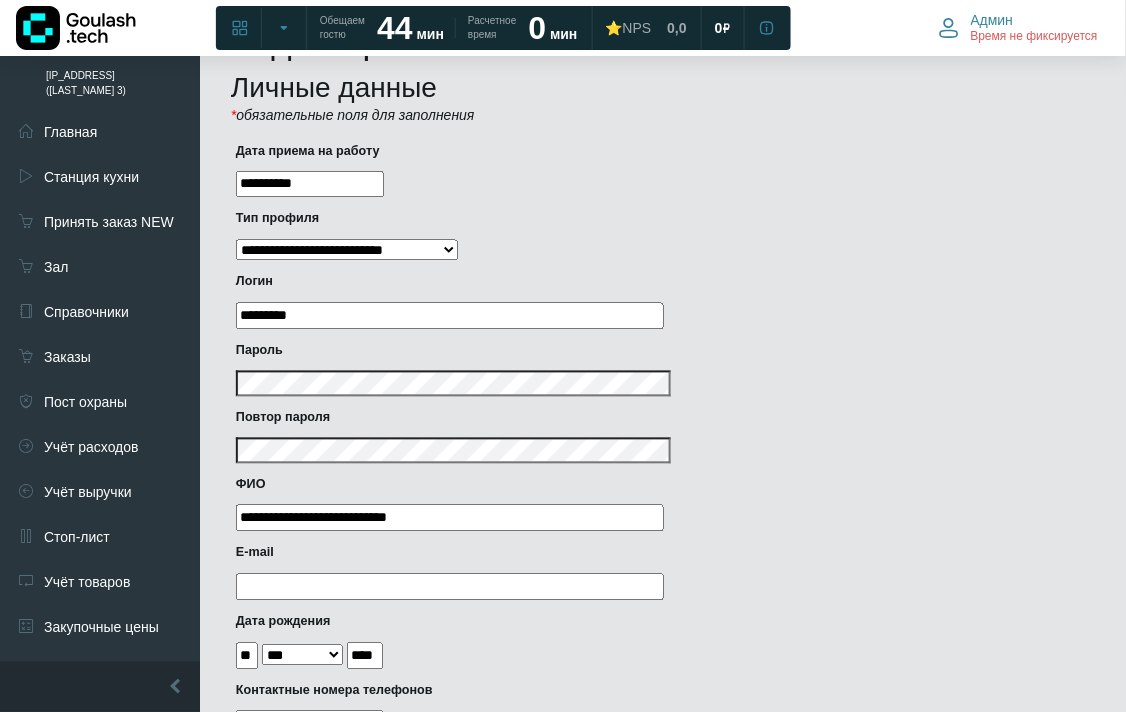 click on "Пароль" at bounding box center (658, 373) 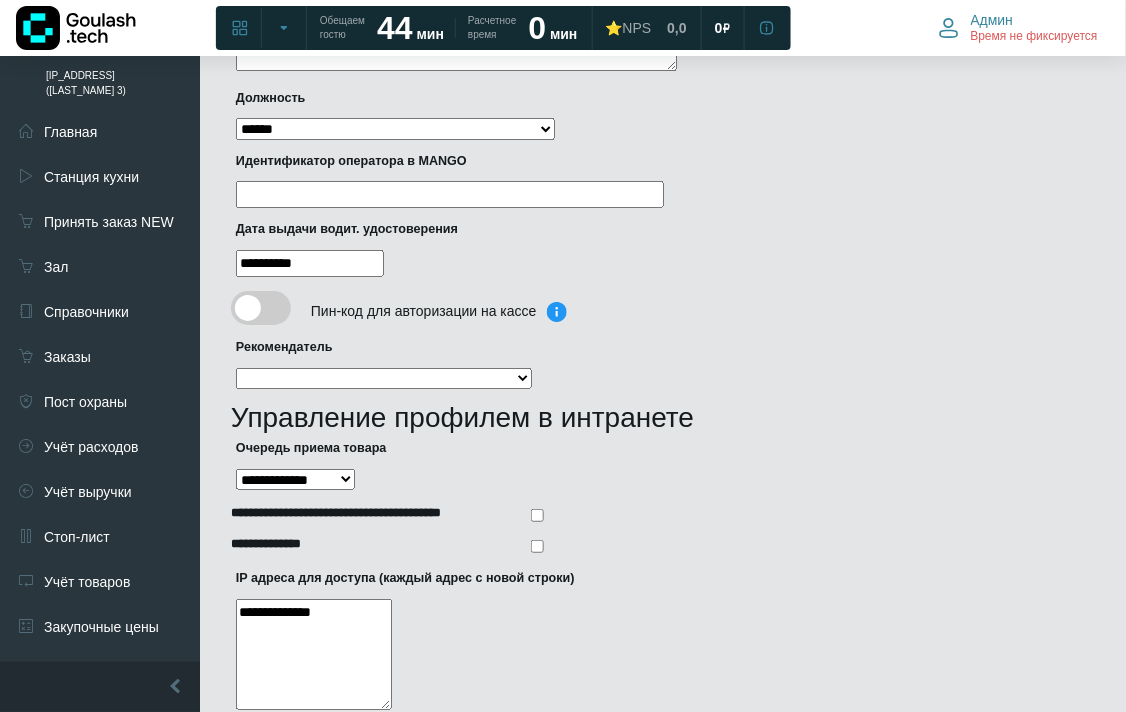 scroll, scrollTop: 1914, scrollLeft: 0, axis: vertical 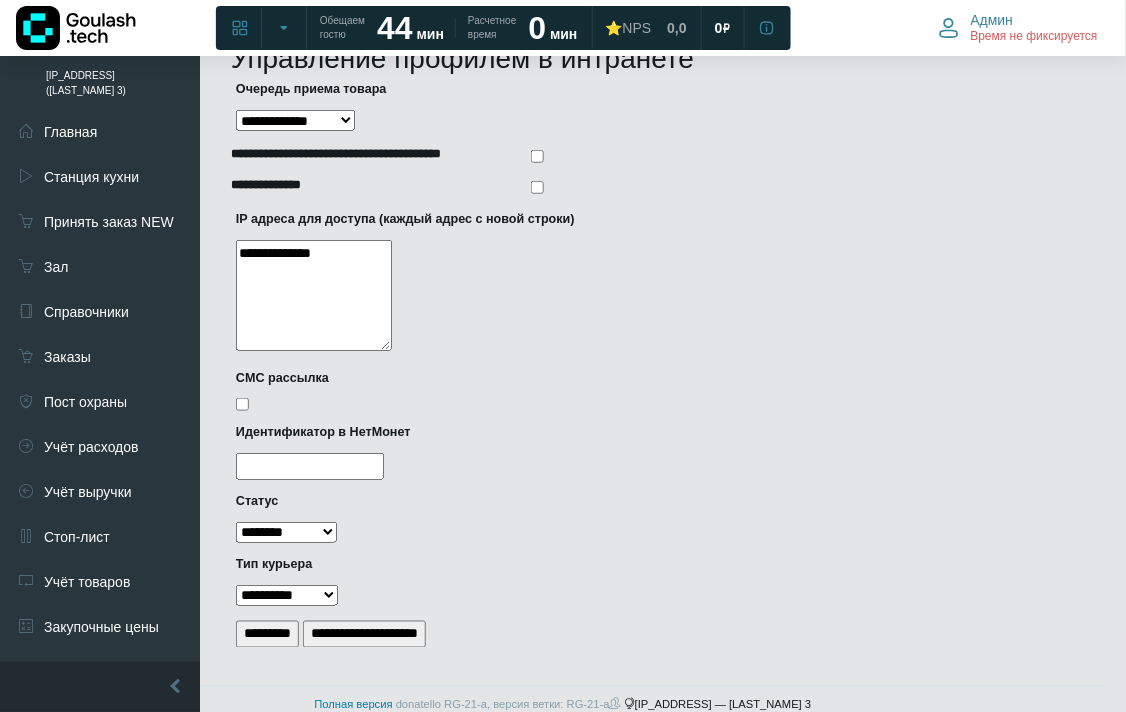 click on "*********" at bounding box center [267, 634] 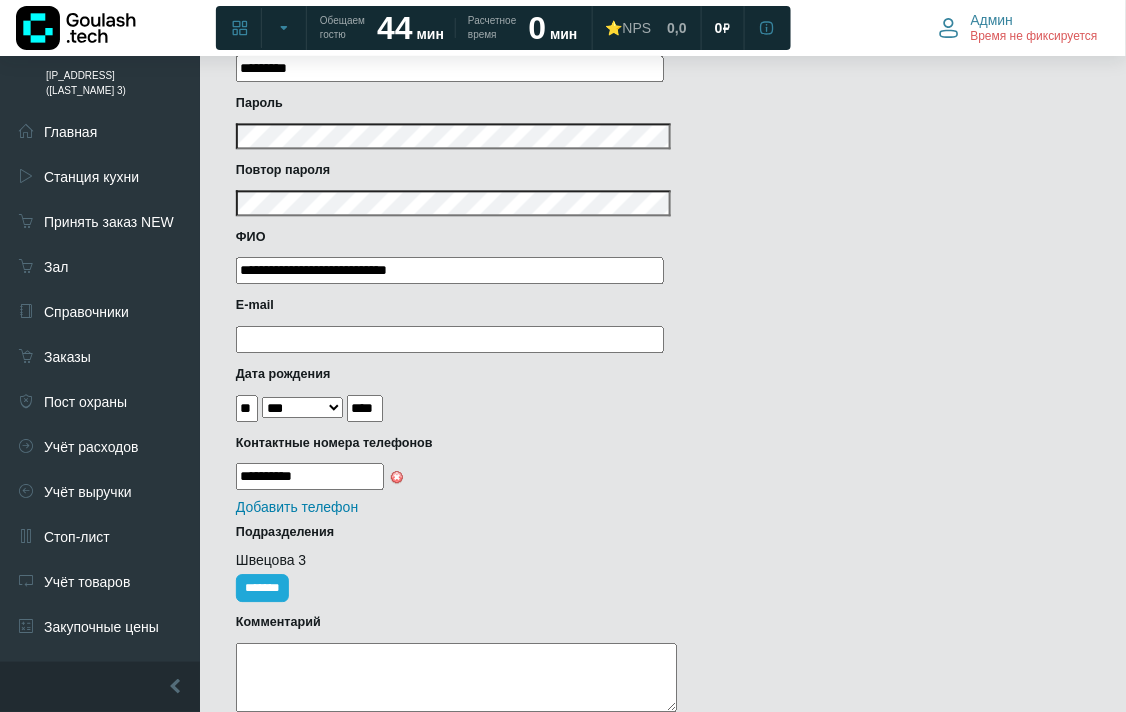 scroll, scrollTop: 692, scrollLeft: 0, axis: vertical 